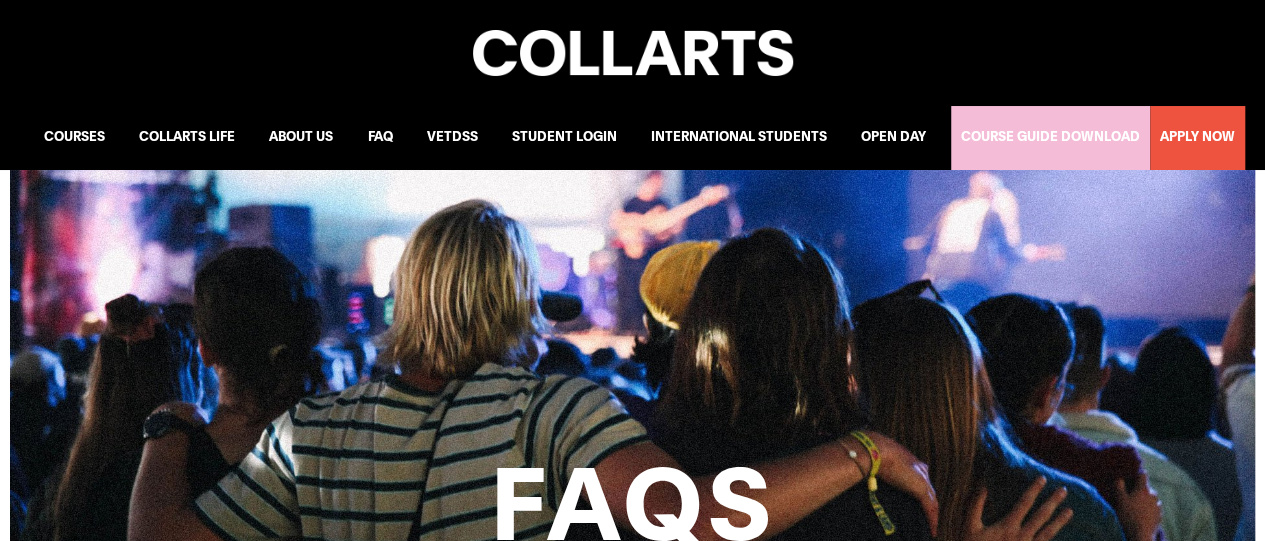 scroll, scrollTop: 0, scrollLeft: 0, axis: both 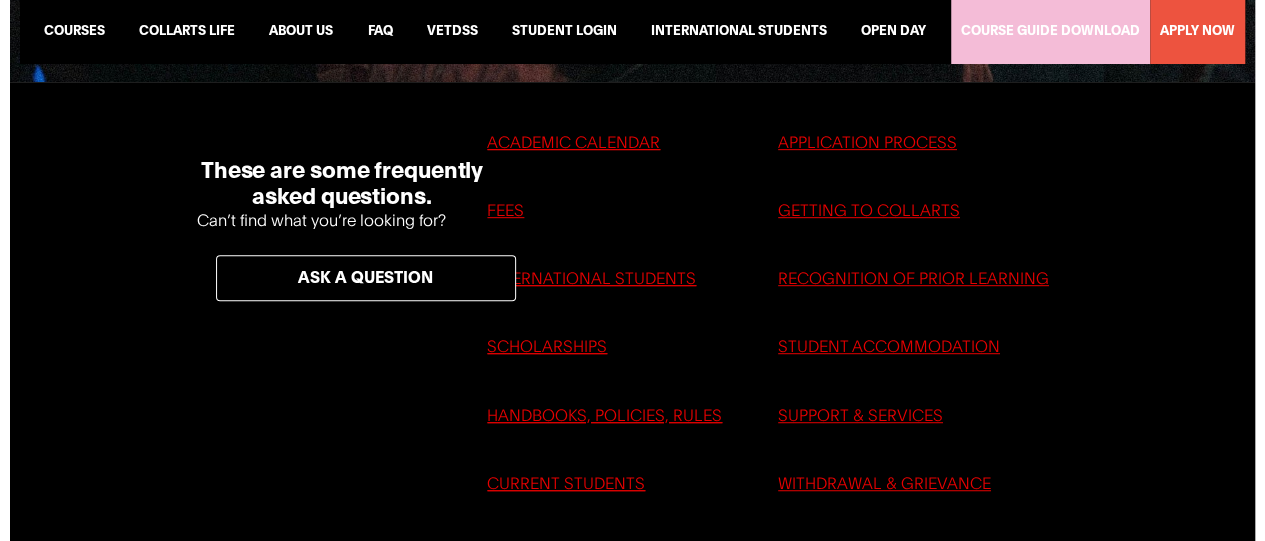 click on "FEES" 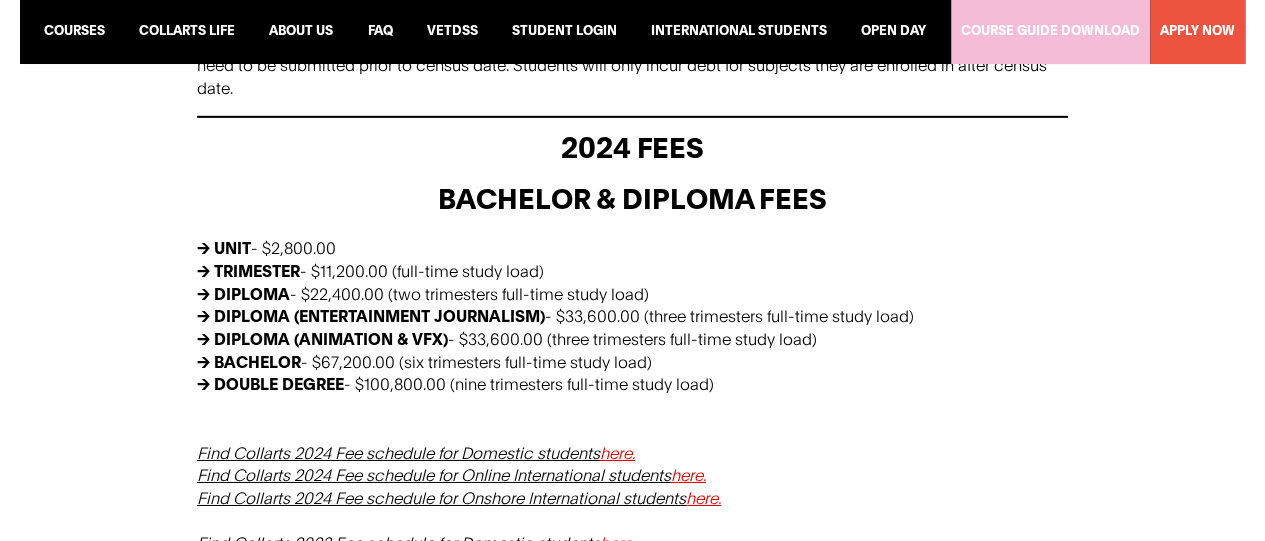 scroll, scrollTop: 3203, scrollLeft: 0, axis: vertical 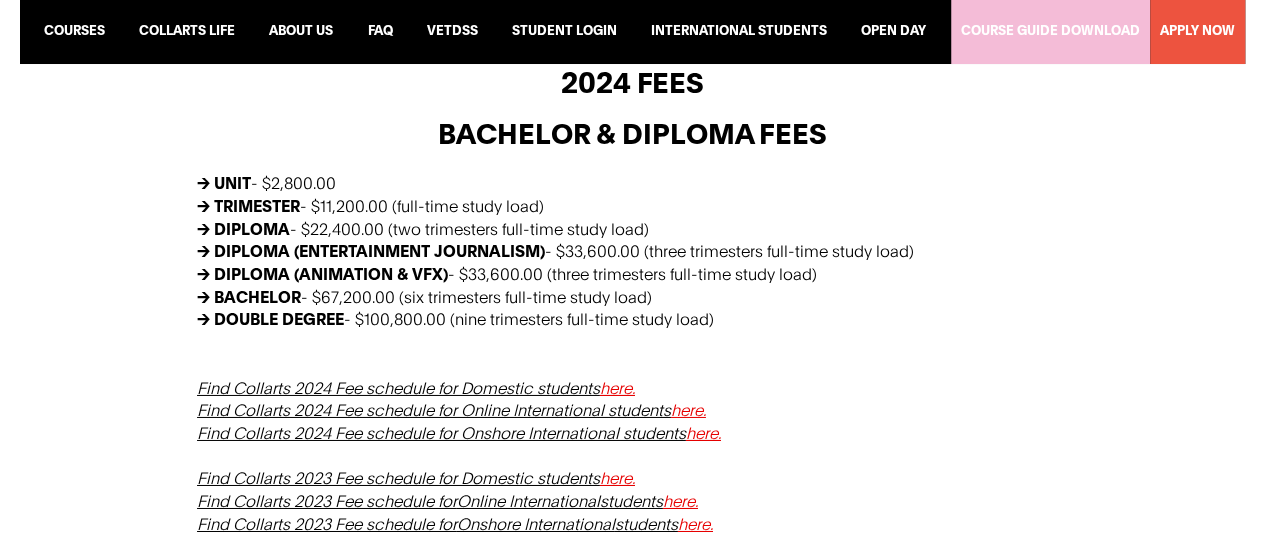 click on "here." 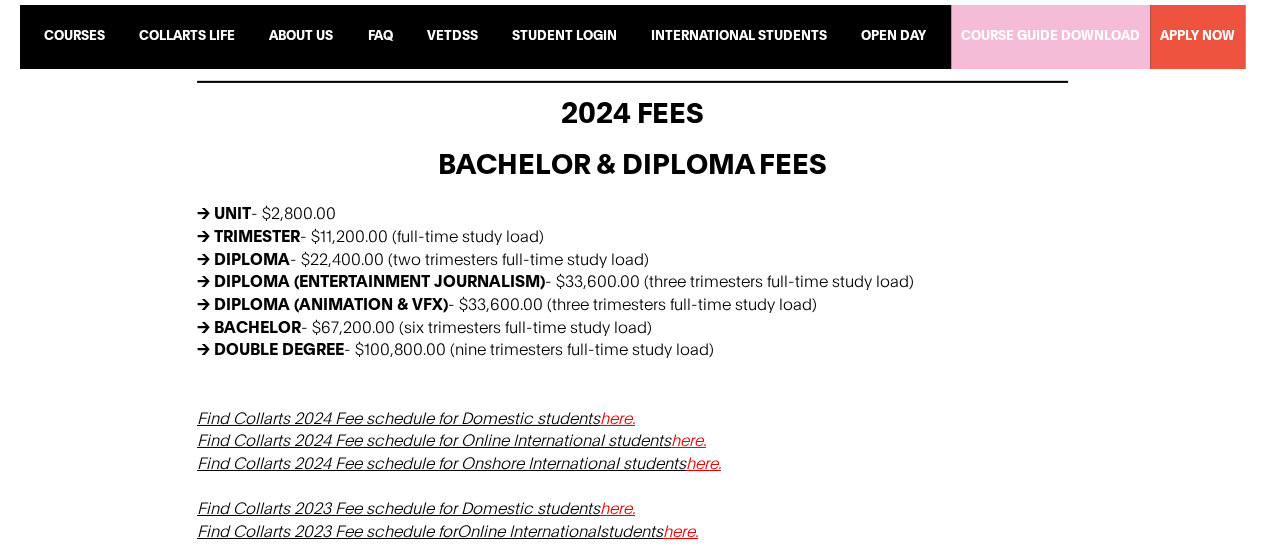 scroll, scrollTop: 3179, scrollLeft: 0, axis: vertical 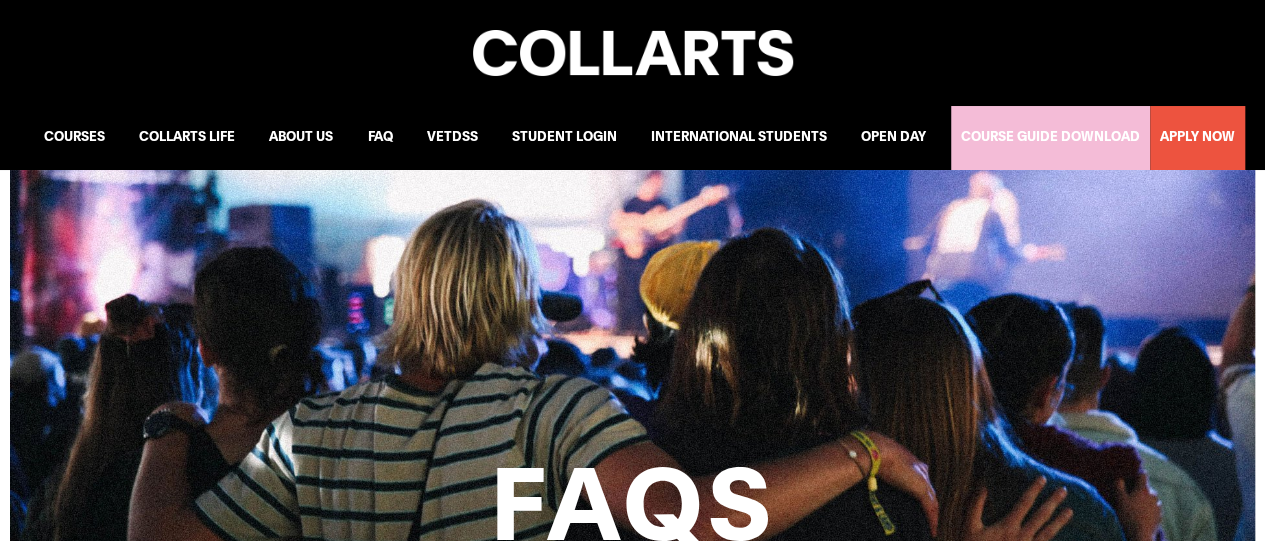 click on "Undergraduate Courses" at bounding box center [142, 208] 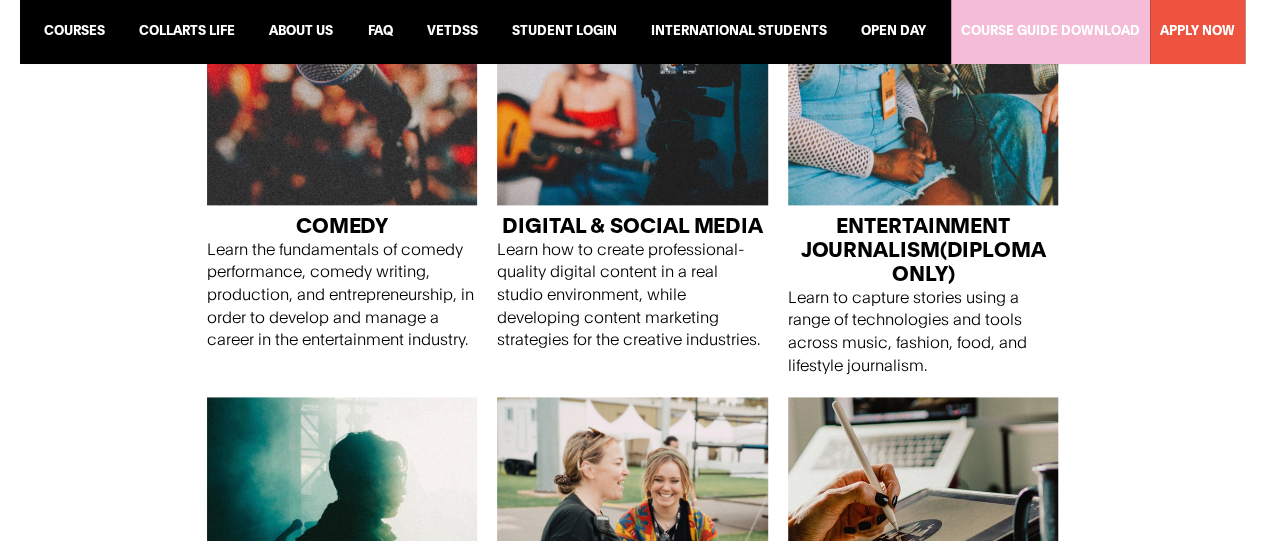 scroll, scrollTop: 1260, scrollLeft: 0, axis: vertical 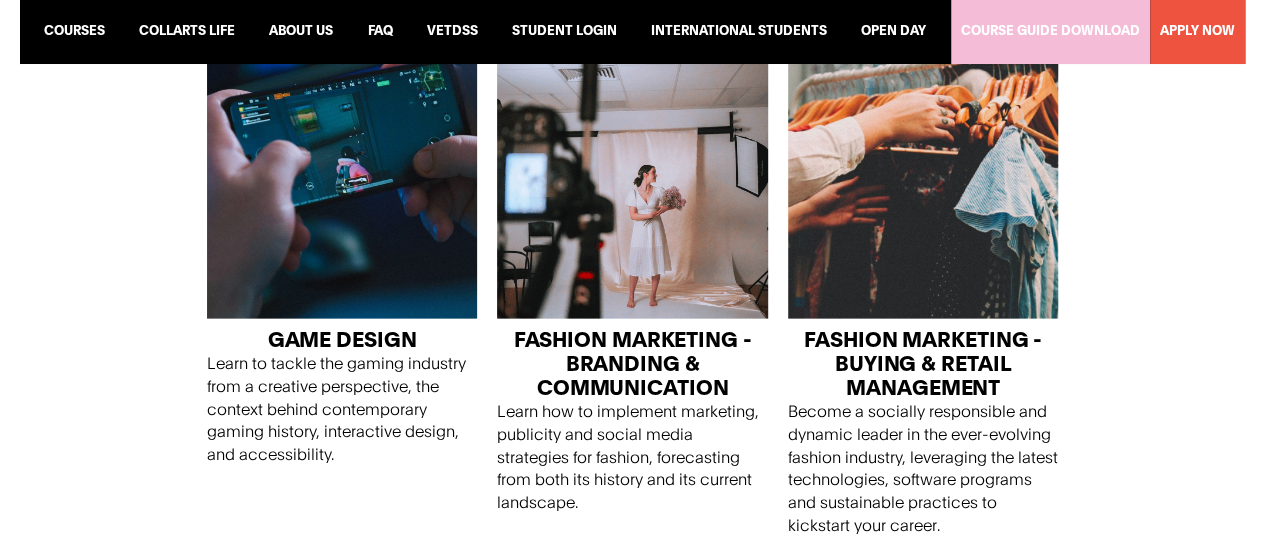 drag, startPoint x: 605, startPoint y: 228, endPoint x: 573, endPoint y: 227, distance: 32.01562 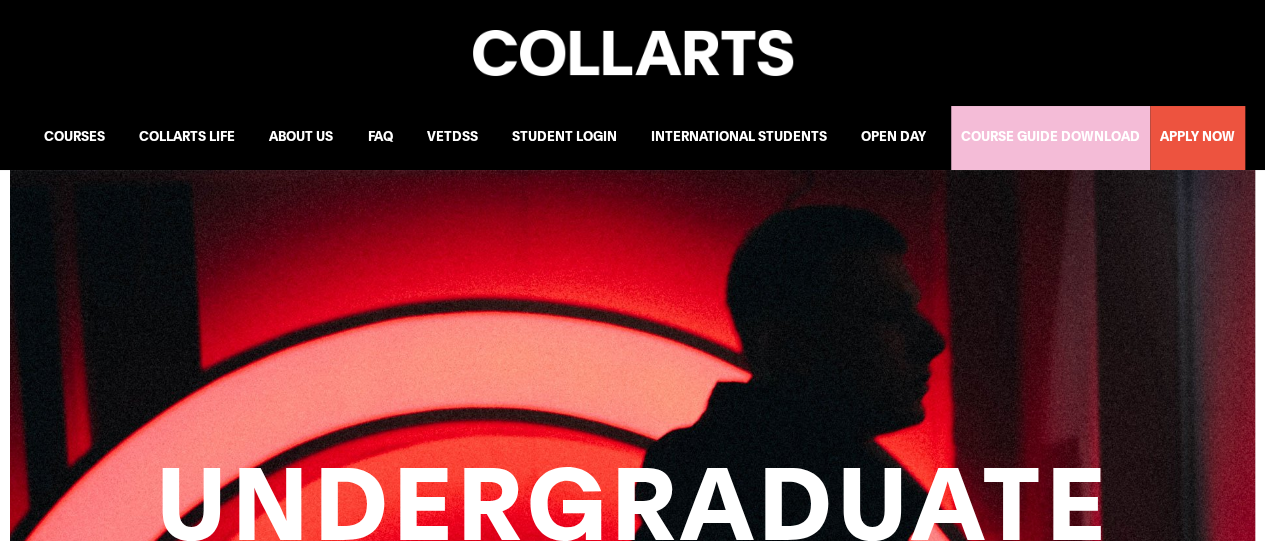 scroll, scrollTop: 412, scrollLeft: 0, axis: vertical 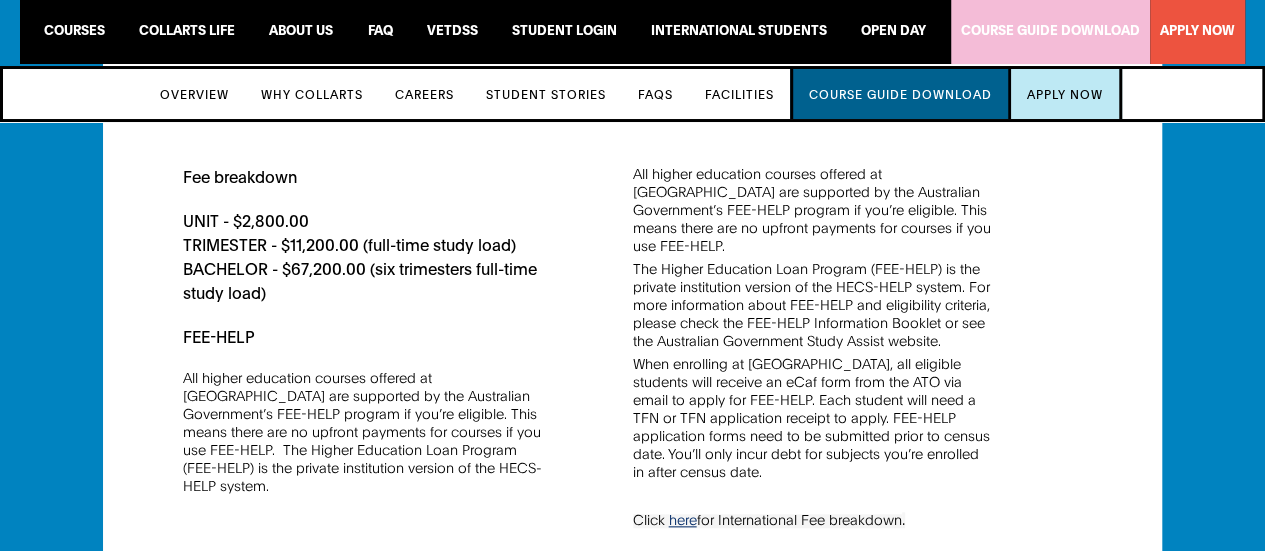 click on "The Higher Education Loan Program (FEE-HELP) is the private institution version of the HECS-HELP system. For more information about FEE-HELP and eligibility criteria, please check the FEE-HELP Information Booklet or see the Australian Government Study Assist website." 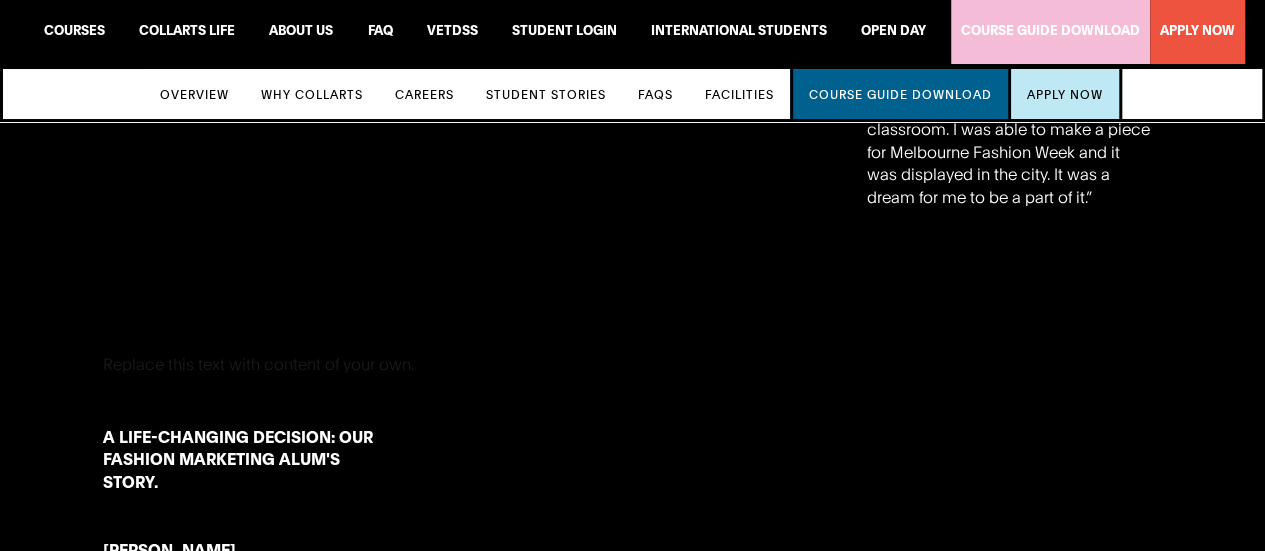 scroll, scrollTop: 9478, scrollLeft: 0, axis: vertical 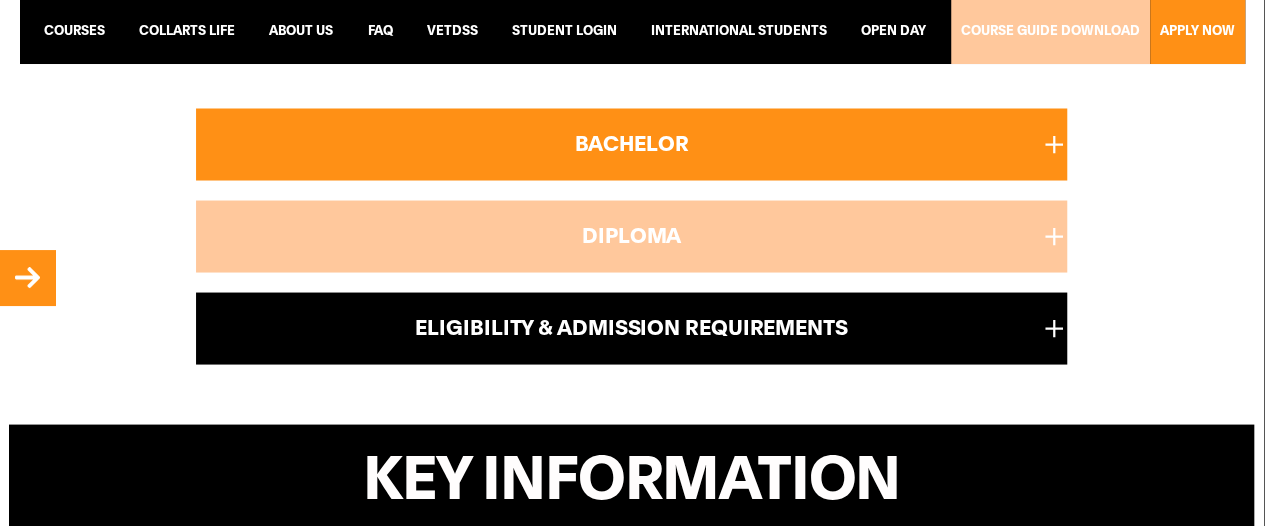 click on "diploma" 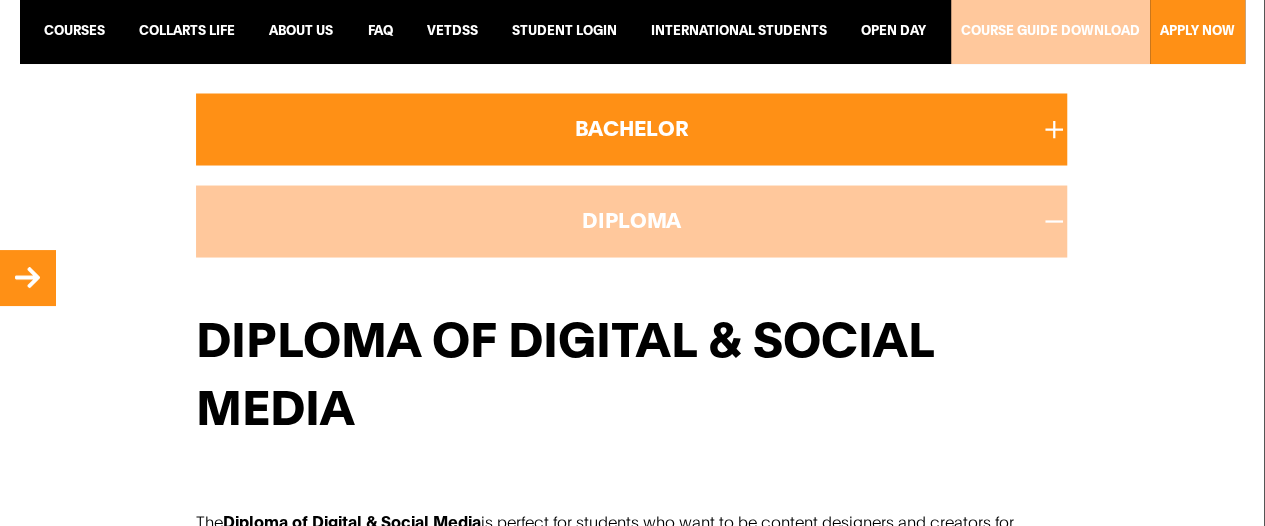 scroll, scrollTop: 1794, scrollLeft: 1, axis: both 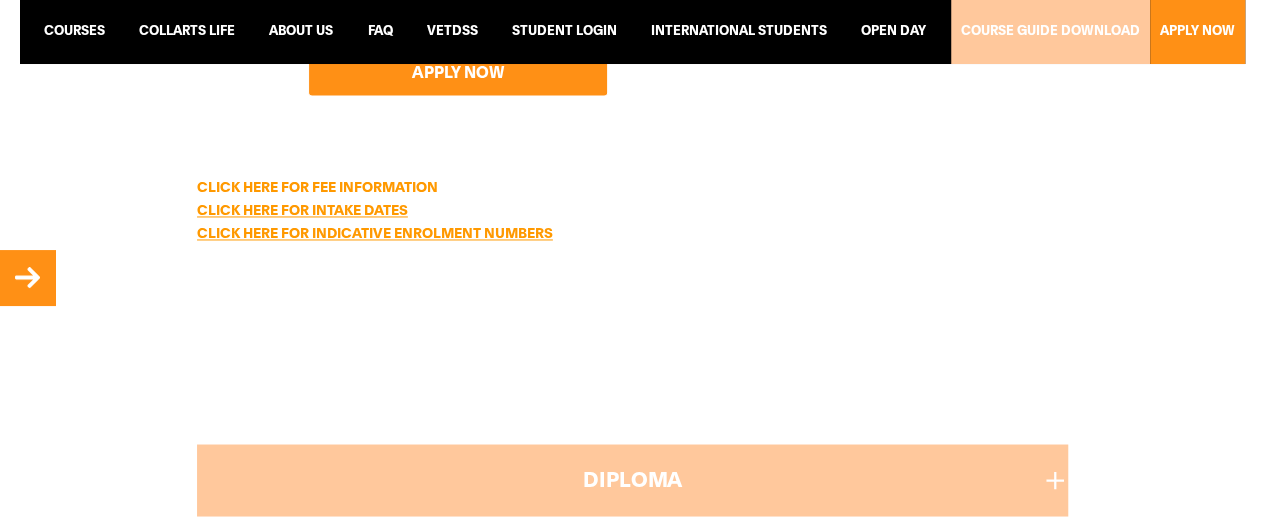 click on "CLICK HERE FOR FEE INFORMATION" 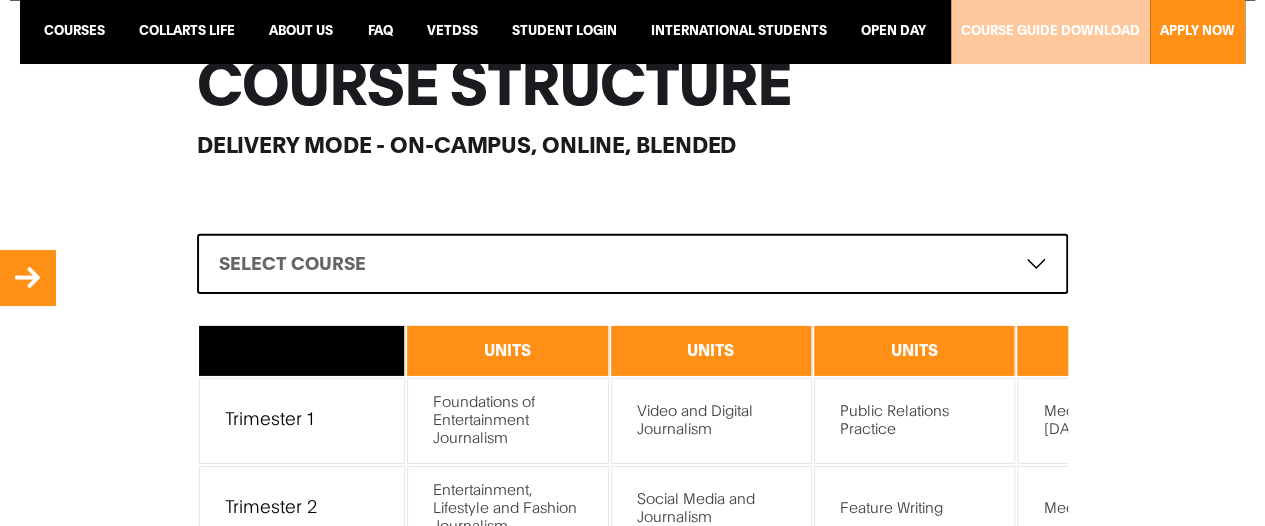 scroll, scrollTop: 3033, scrollLeft: 0, axis: vertical 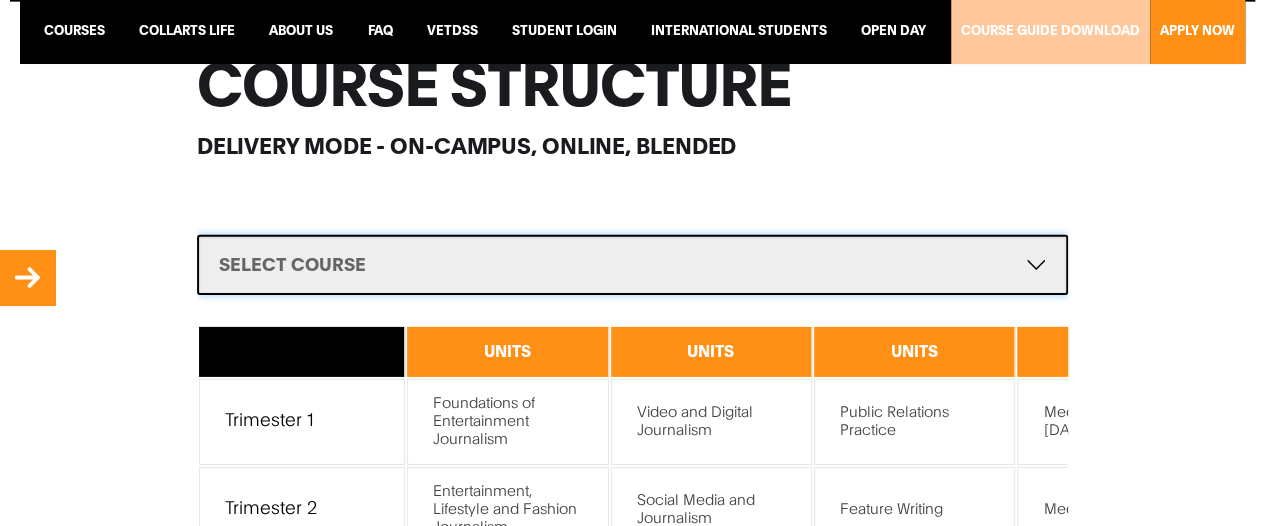click on "Select Course Diploma" 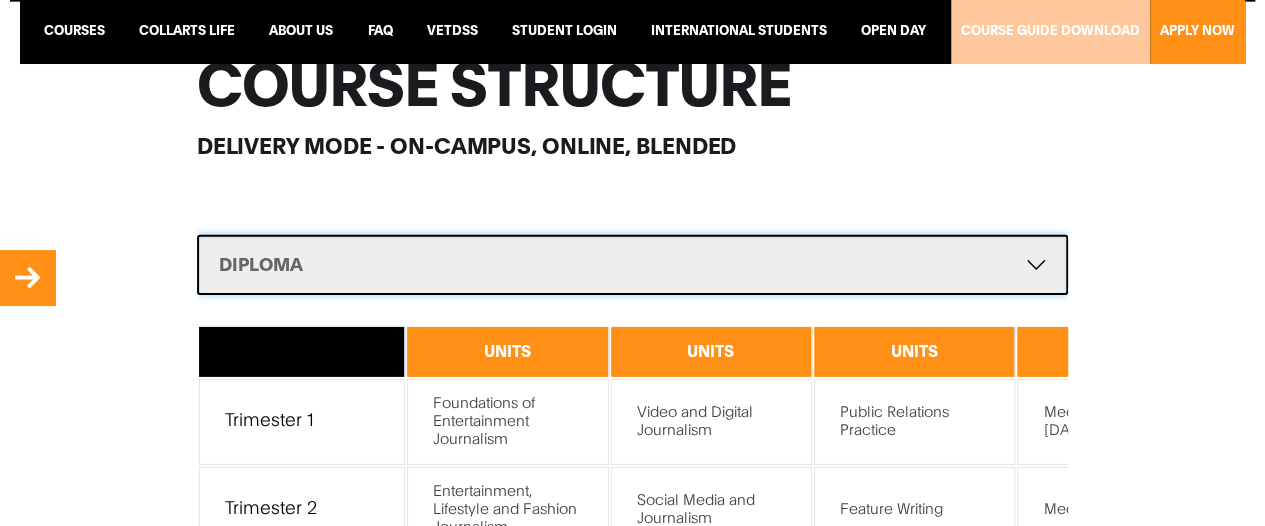 click on "Select Course Diploma" 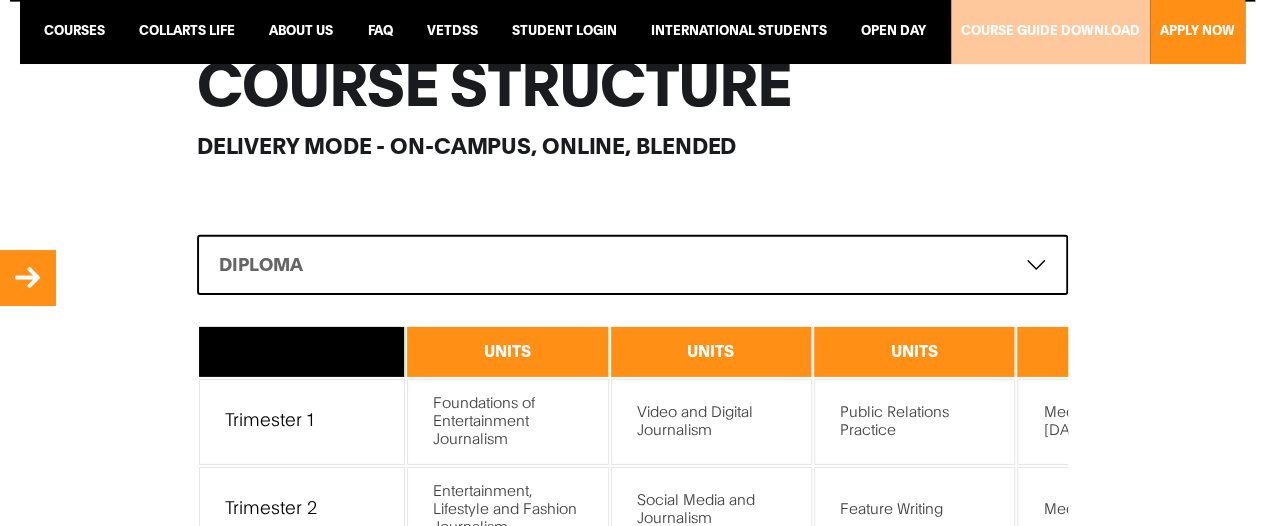 click on "COURSE STRUCTURE DELIVERY MODE - ON-CAMPUS, ONLINE, BLENDED
Select Course Diploma
UNITS UNITS UNITS UNITS Trimester 1 Foundations of Entertainment Journalism Video and Digital Journalism Public Relations Practice Media Industries Today Trimester 2 Entertainment, Lifestyle and Fashion Journalism Social Media and Journalism Feature Writing Media Law and Ethics Trimester 3 Freelance Journalism and Entrepreneurship Mobile Journalism: Video and Radio Music, Performance, Screen and Journalism Industry Placement (60 hours) Need more information on the units above? Click here." 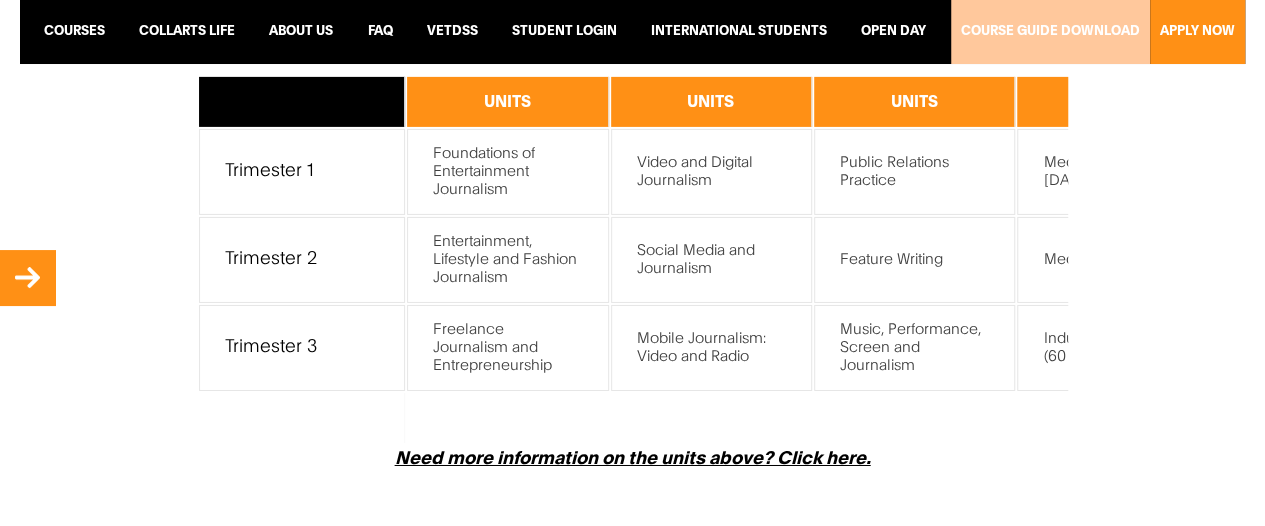 scroll, scrollTop: 3281, scrollLeft: 0, axis: vertical 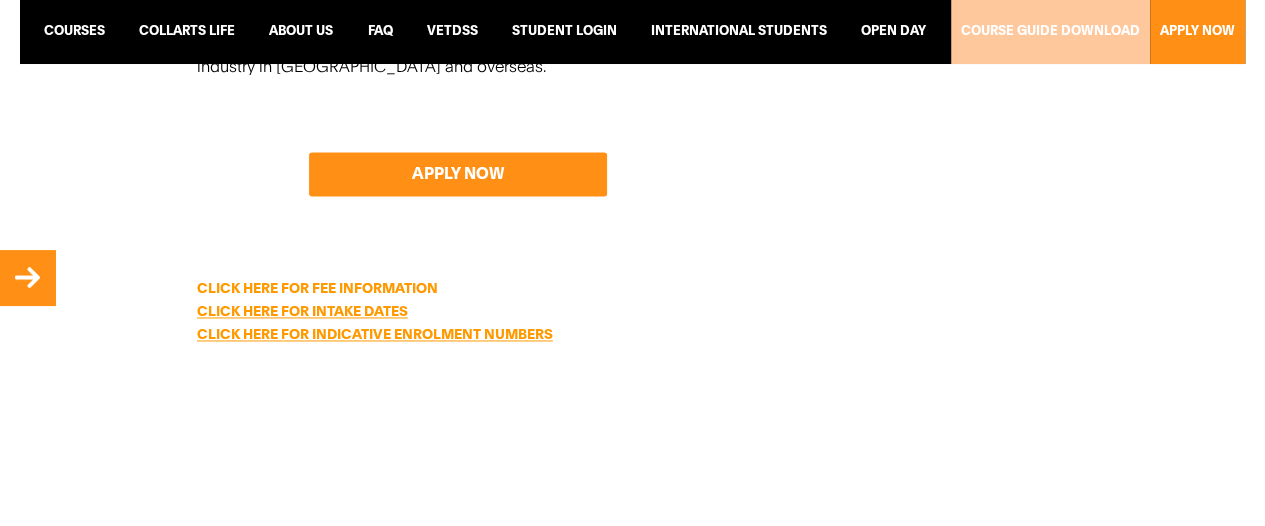 click on "CLICK HERE FOR FEE INFORMATION" 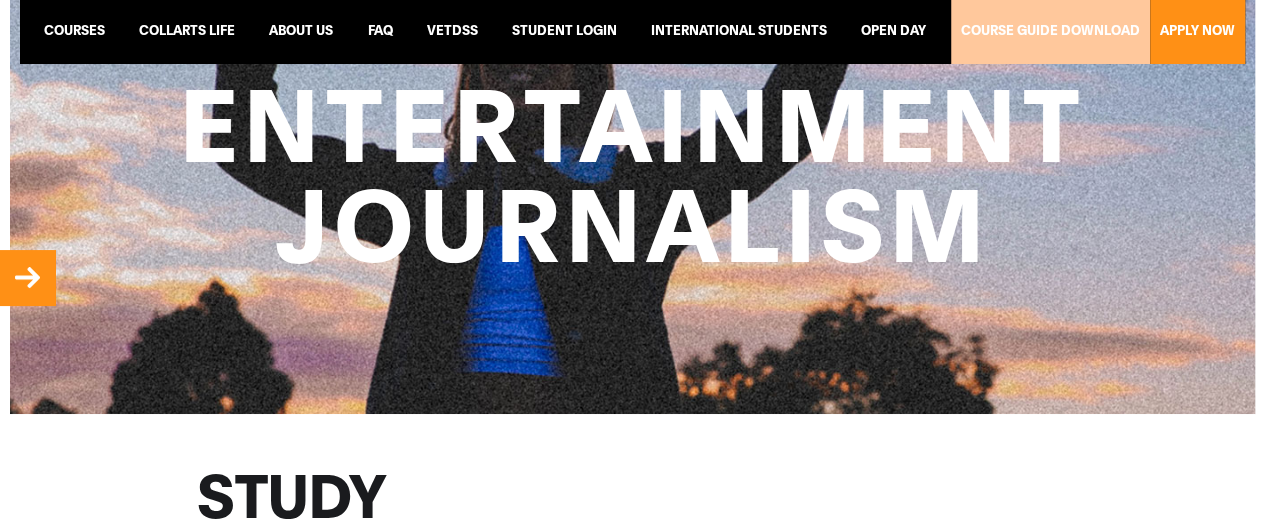 scroll, scrollTop: 168, scrollLeft: 0, axis: vertical 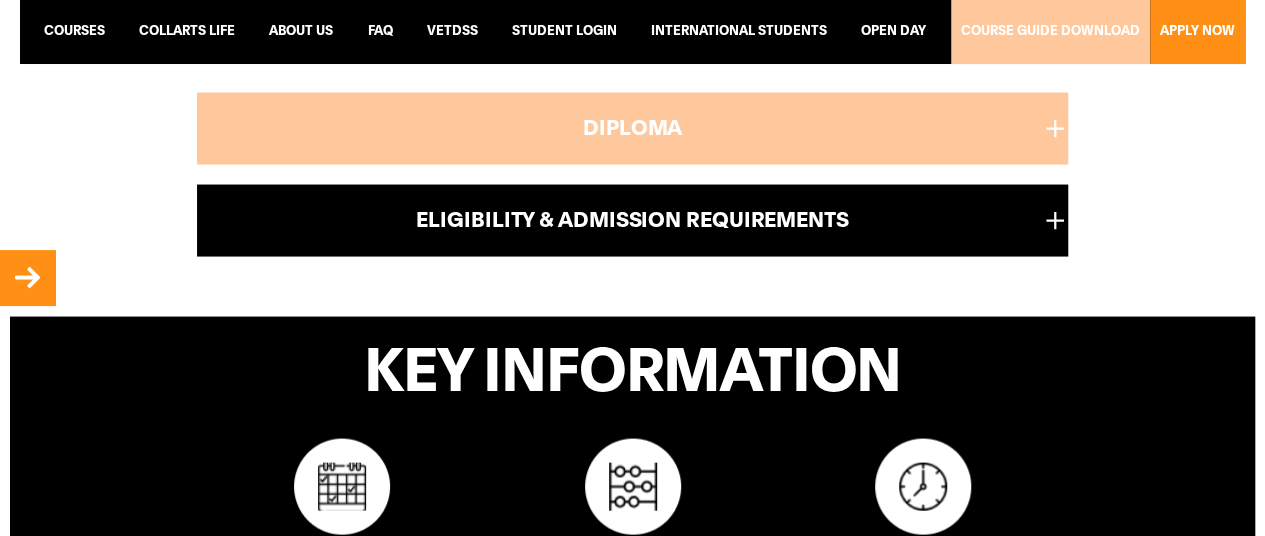 click on "ELIGIBILITY & ADMISSION REQUIREMENTS" 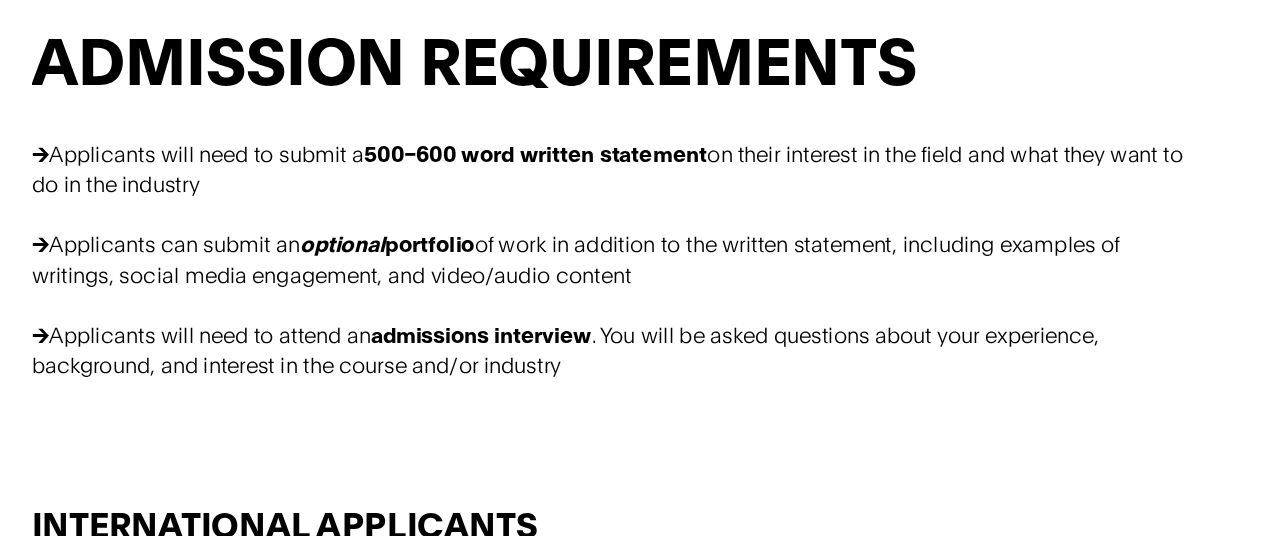 scroll, scrollTop: 2049, scrollLeft: 0, axis: vertical 